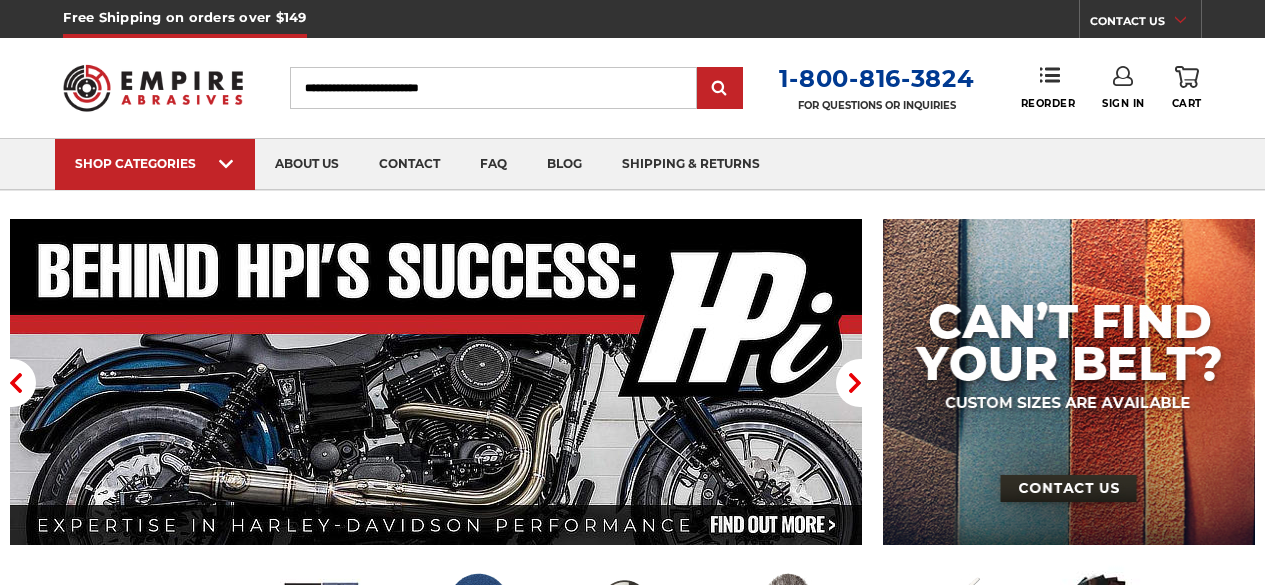 scroll, scrollTop: 0, scrollLeft: 0, axis: both 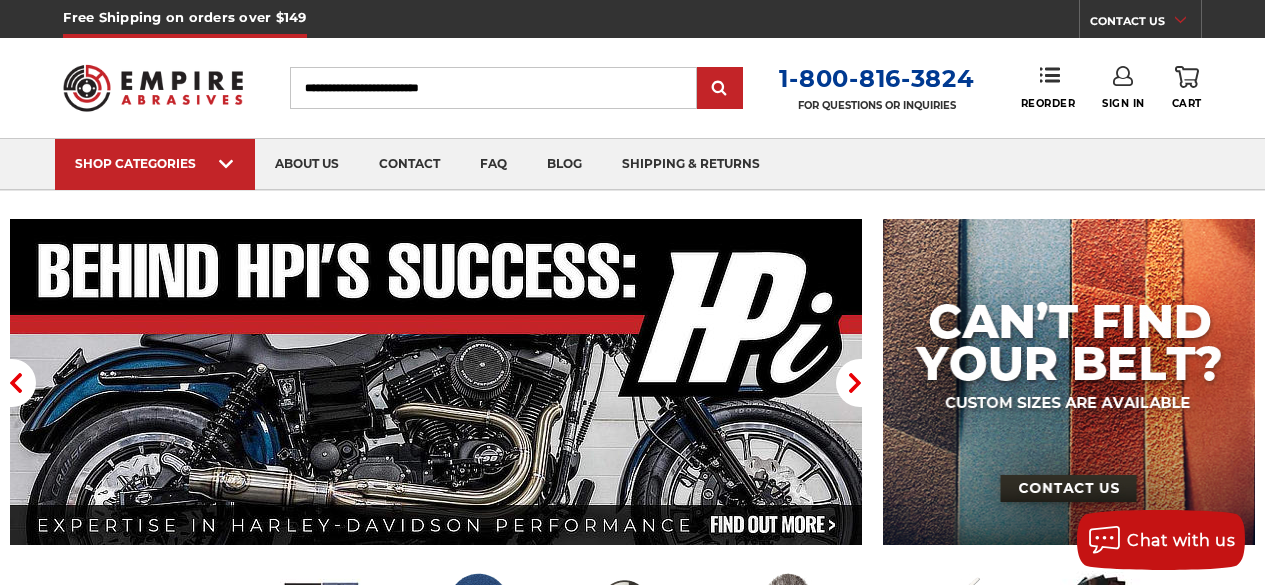 type on "**********" 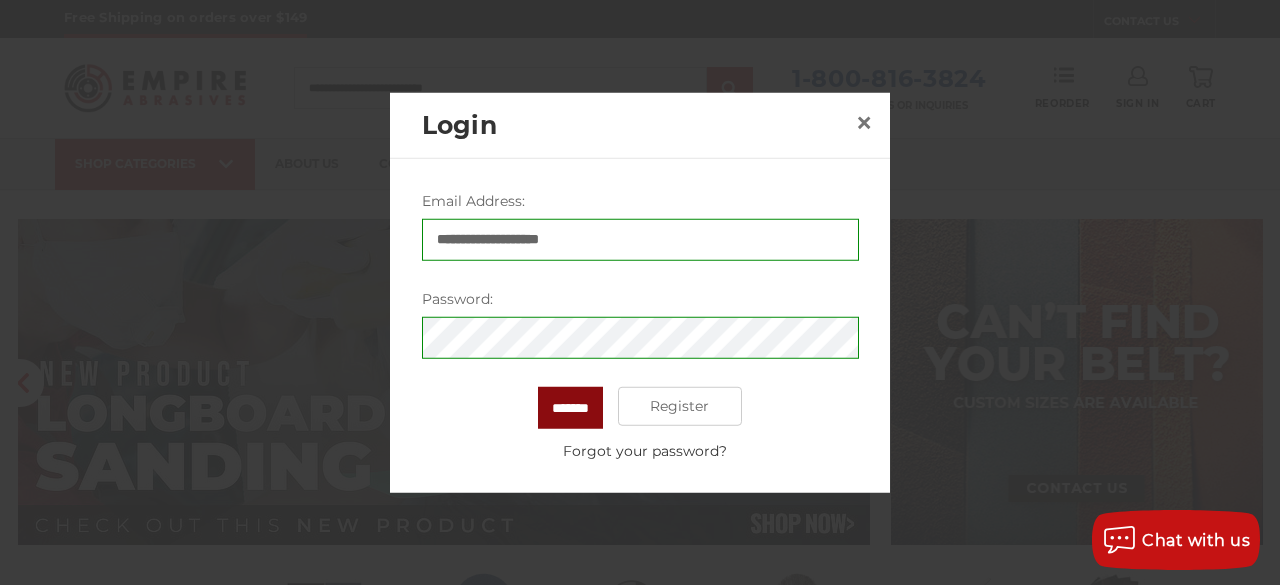 click on "*******" at bounding box center (570, 407) 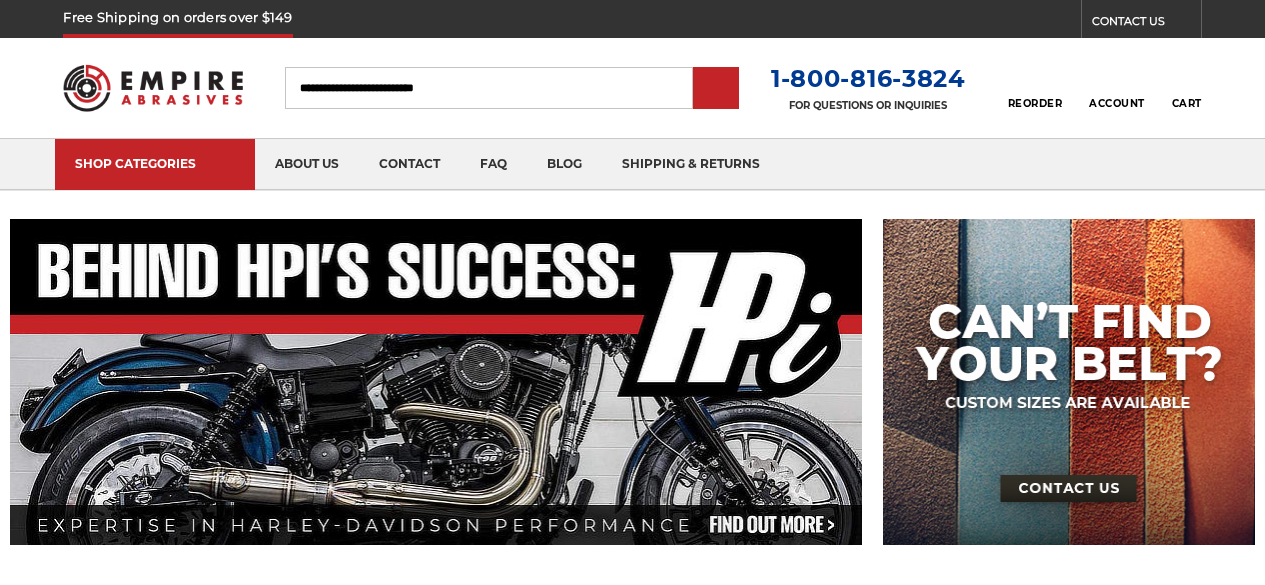 scroll, scrollTop: 0, scrollLeft: 0, axis: both 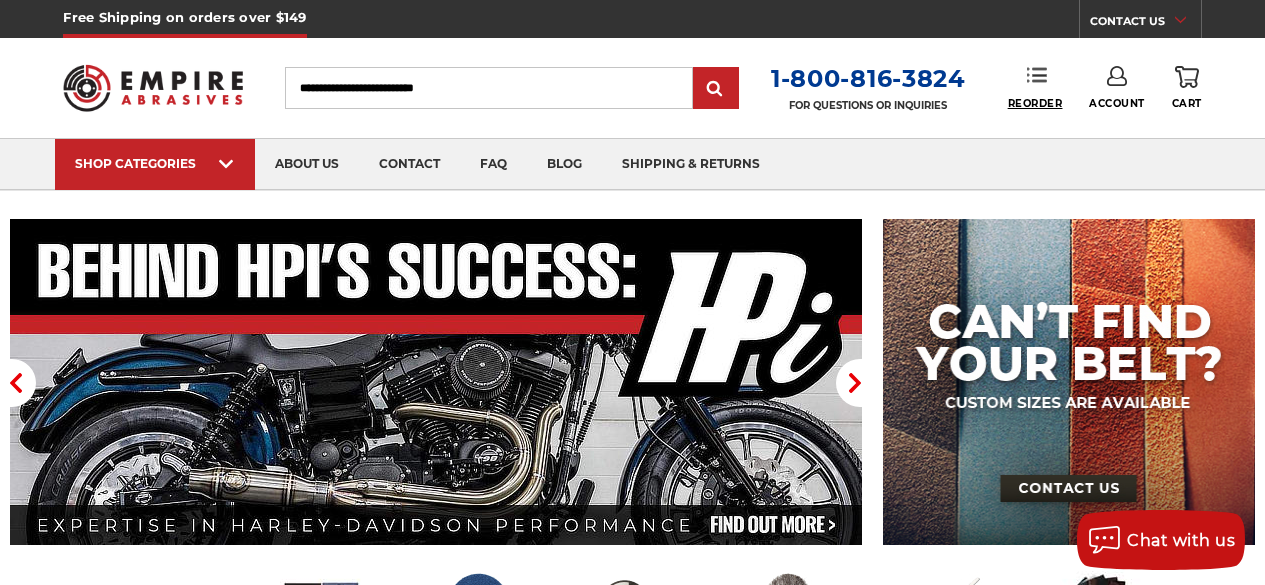 click on "Reorder" at bounding box center [1035, 103] 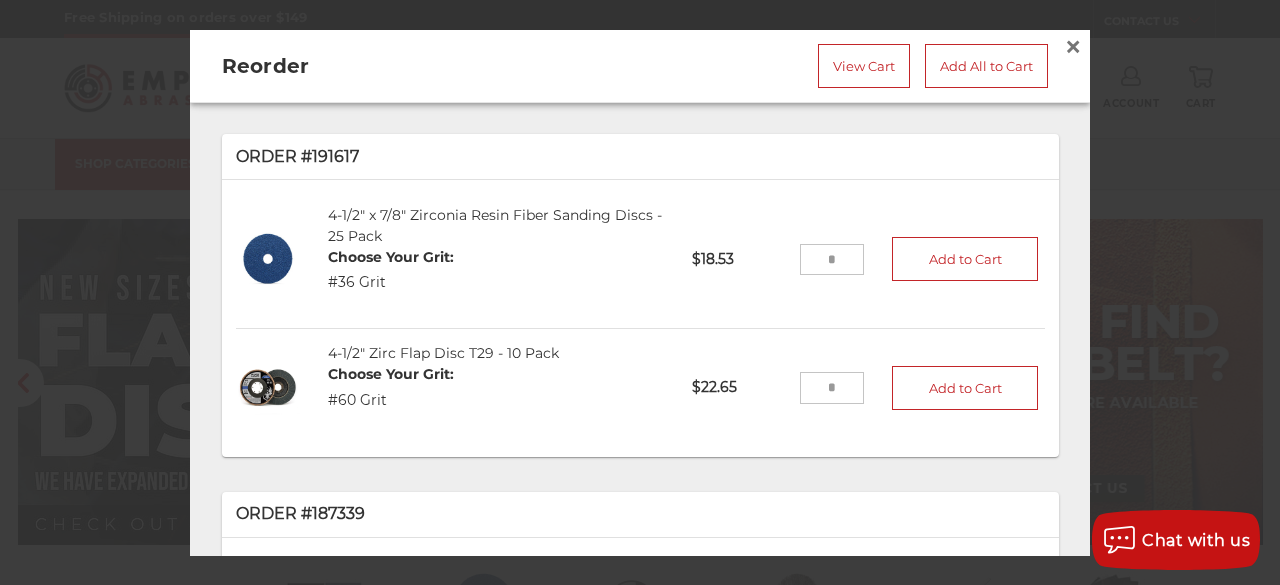 click at bounding box center (832, 259) 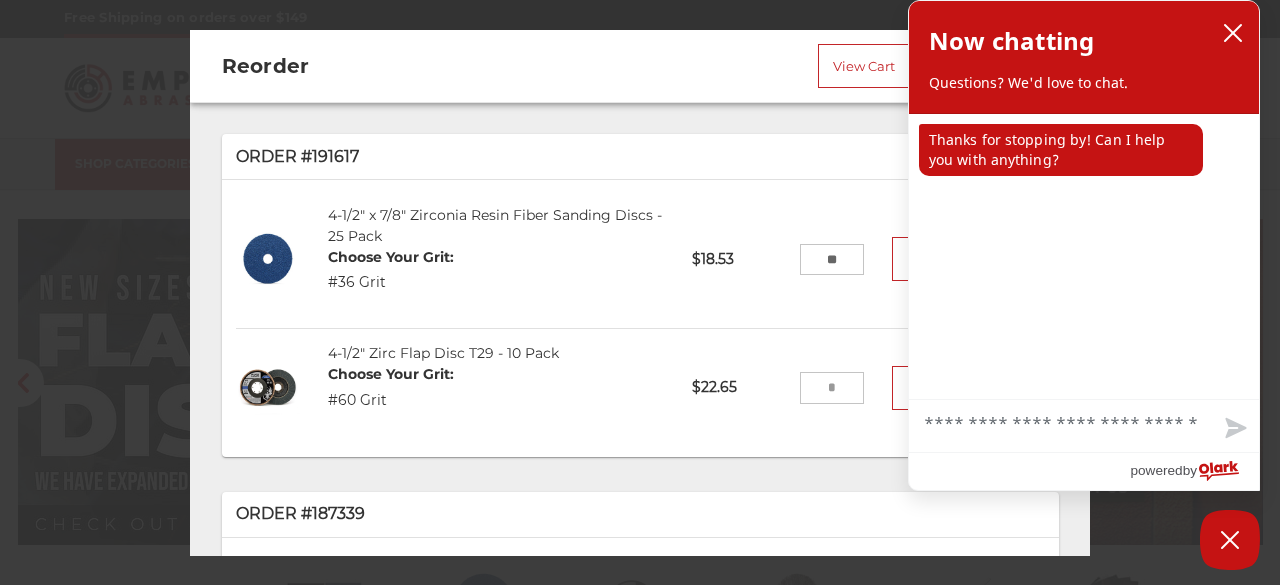 type on "**" 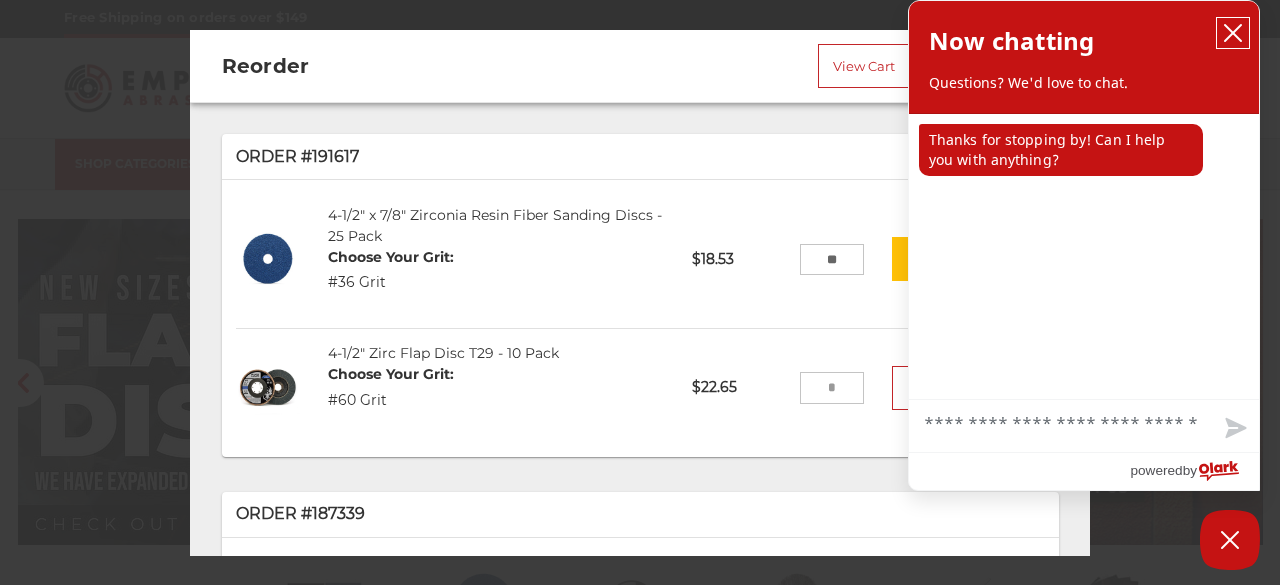drag, startPoint x: 1230, startPoint y: 30, endPoint x: 1028, endPoint y: 142, distance: 230.97186 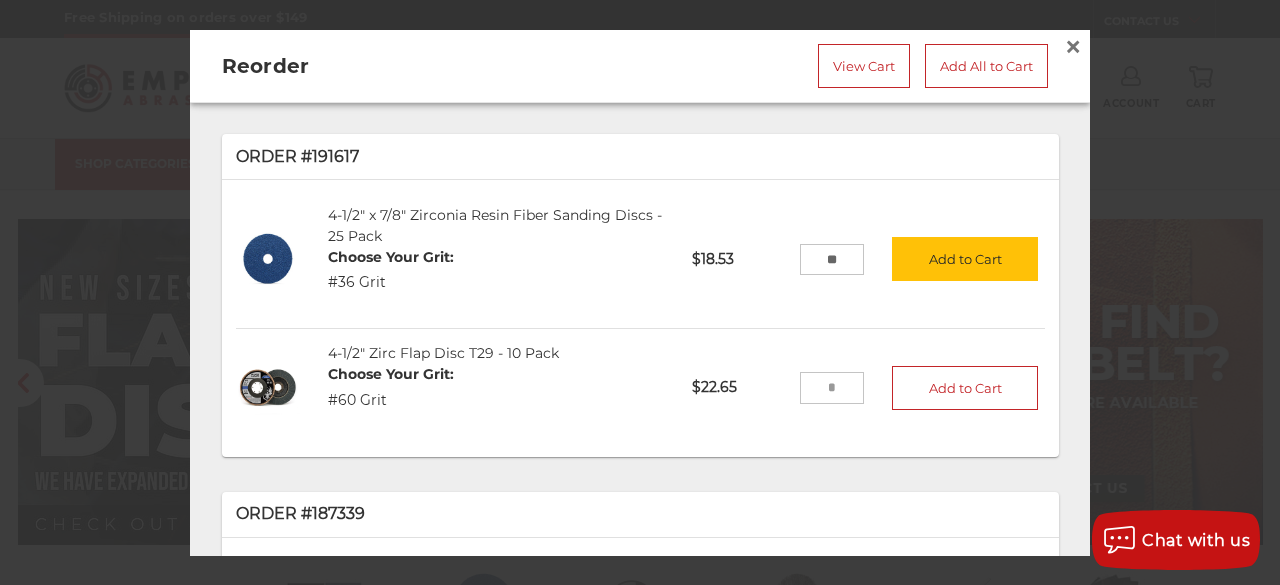 click on "Add to Cart" at bounding box center [965, 259] 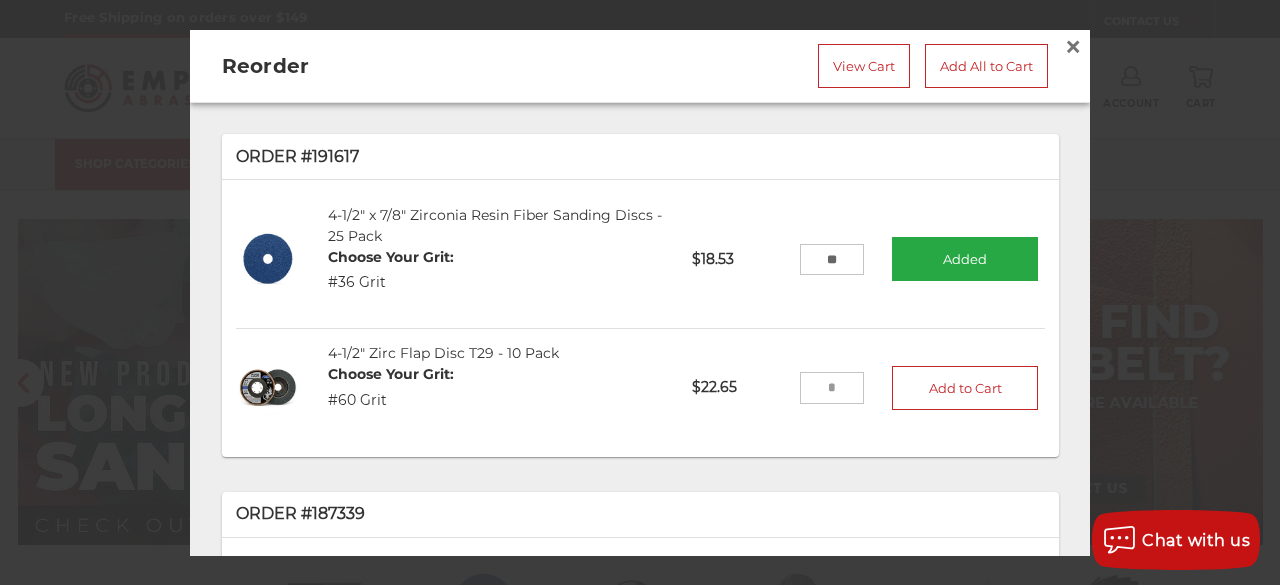 click at bounding box center [832, 388] 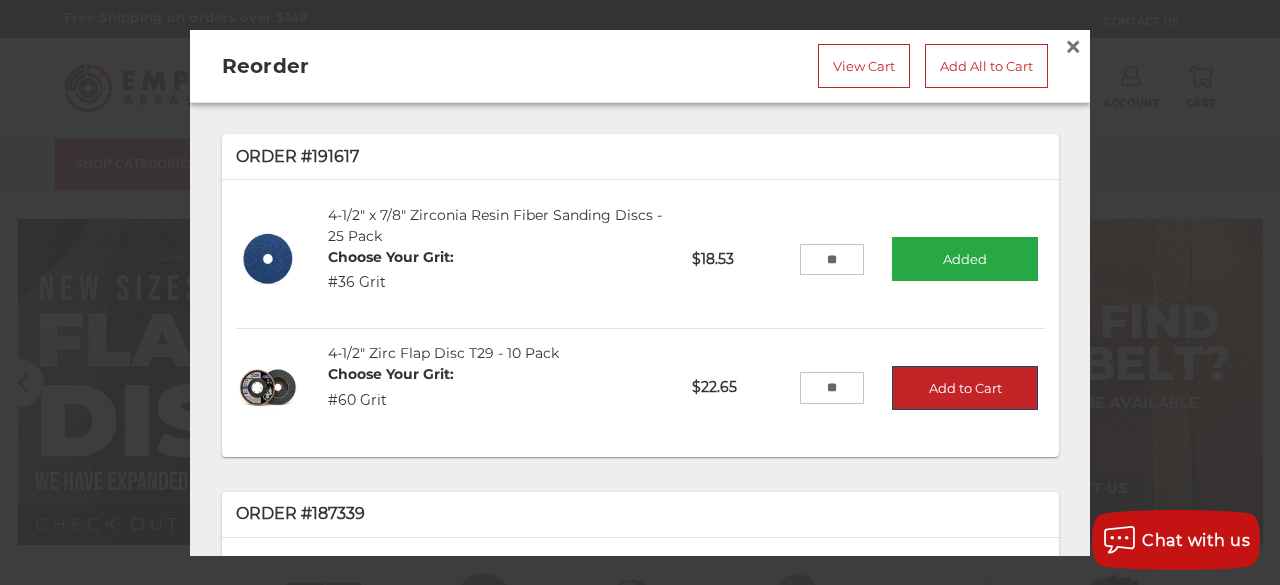 type on "**" 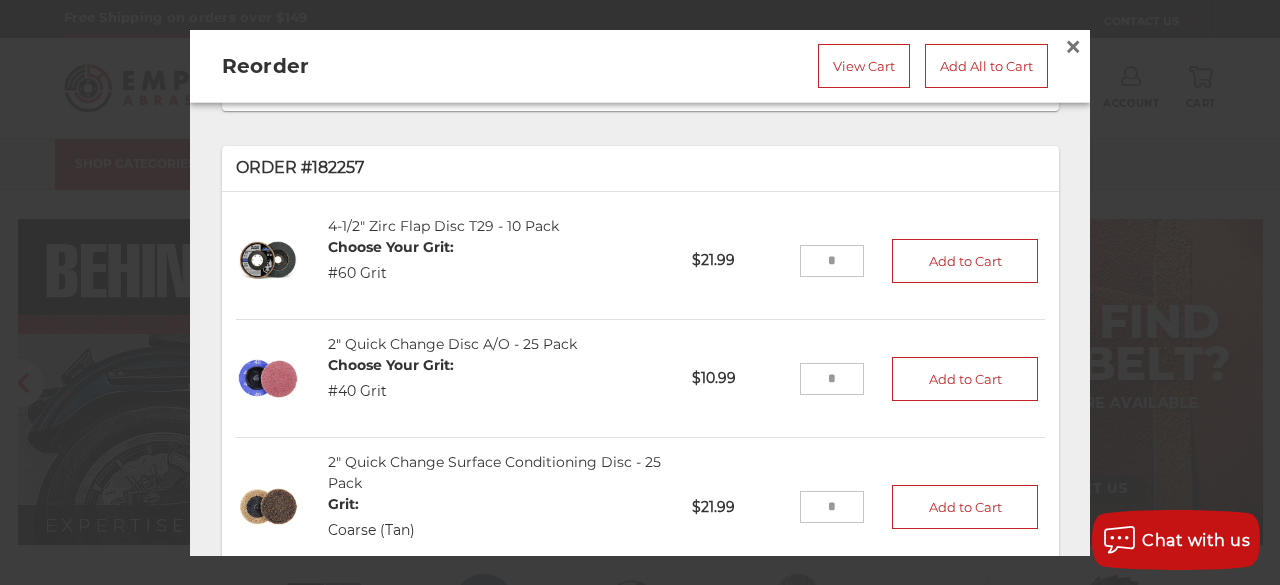scroll, scrollTop: 800, scrollLeft: 0, axis: vertical 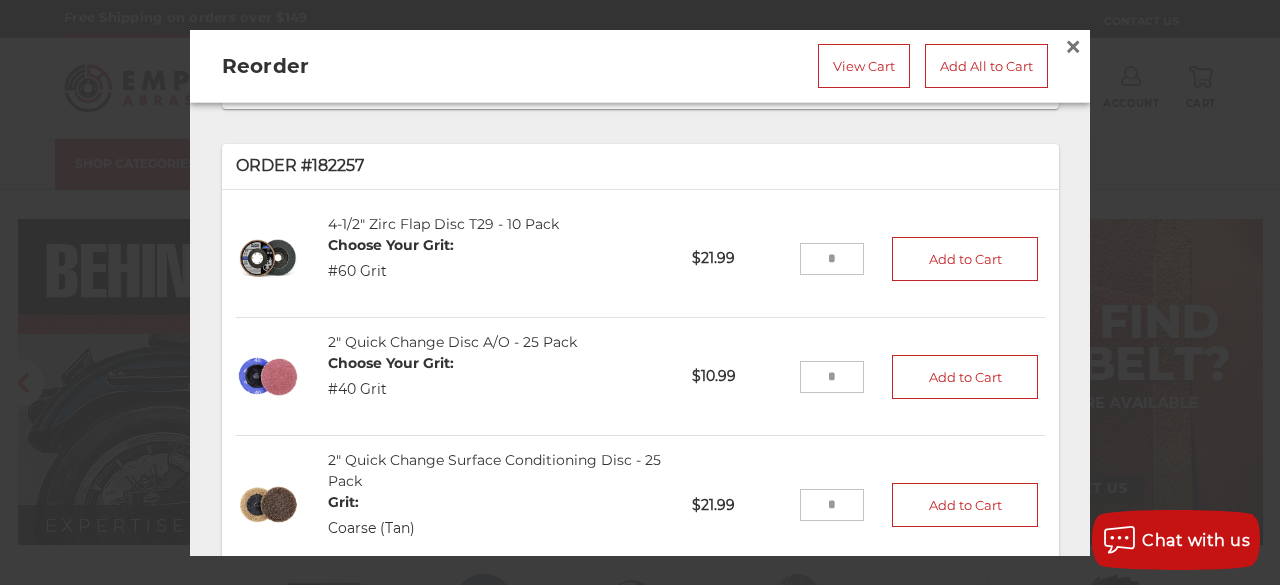 click at bounding box center [832, 376] 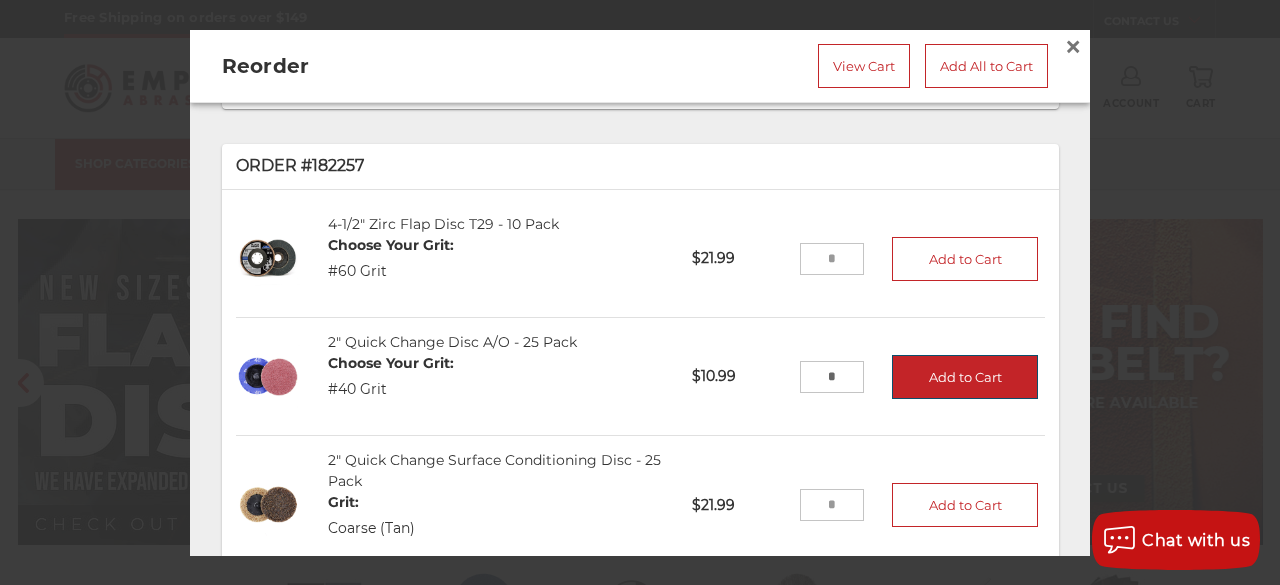 type on "*" 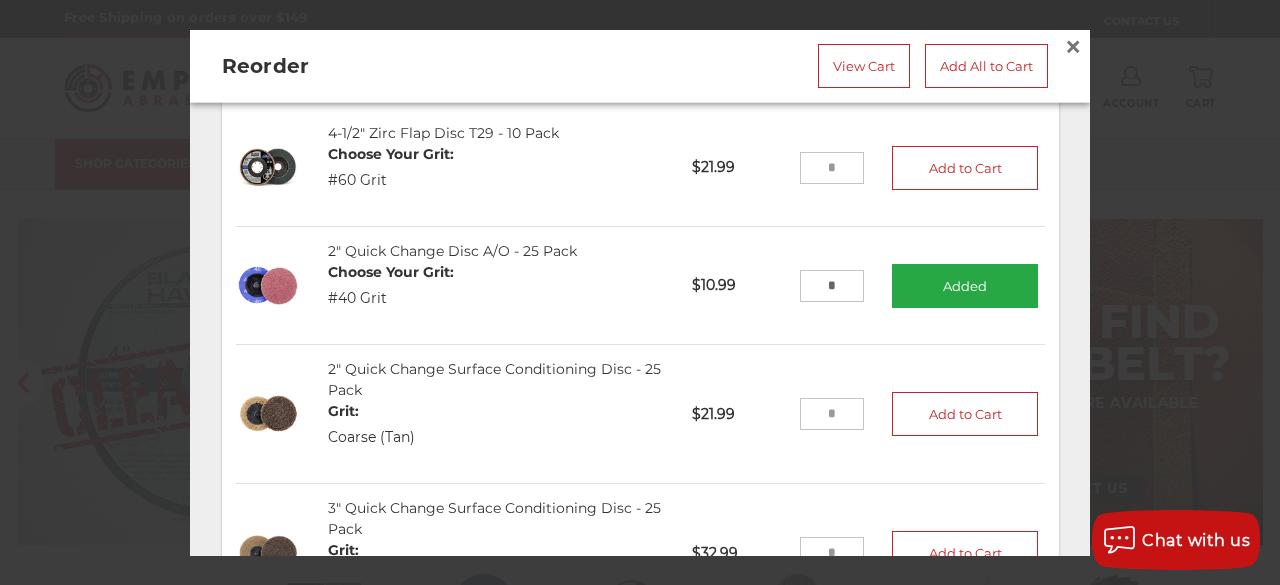 scroll, scrollTop: 911, scrollLeft: 0, axis: vertical 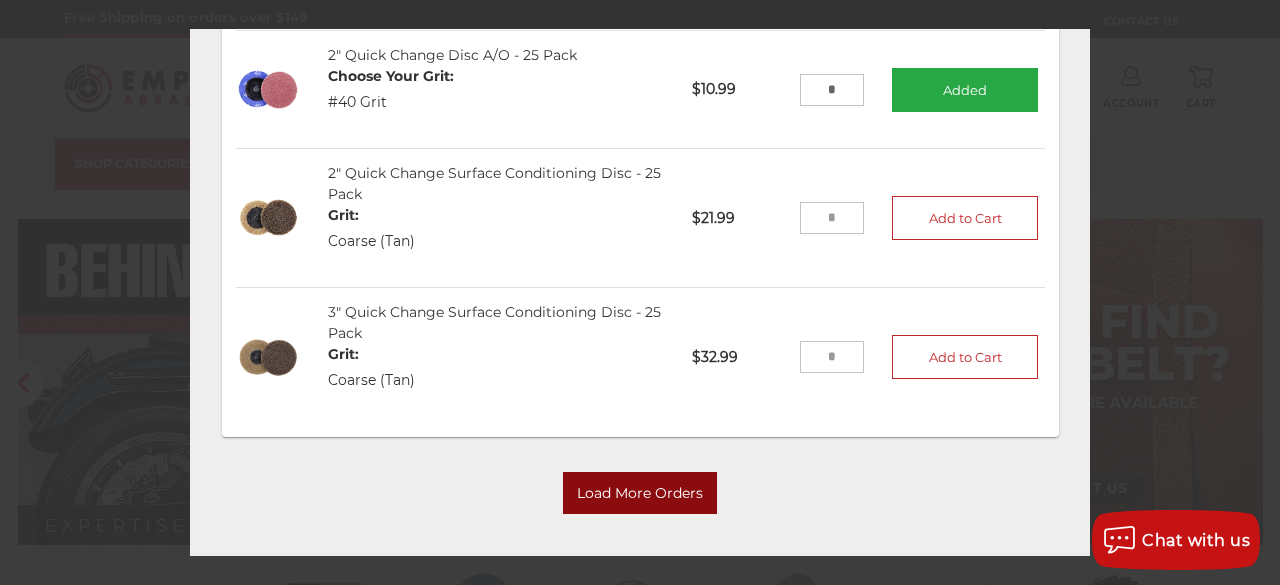 click on "Load More Orders" at bounding box center (640, 492) 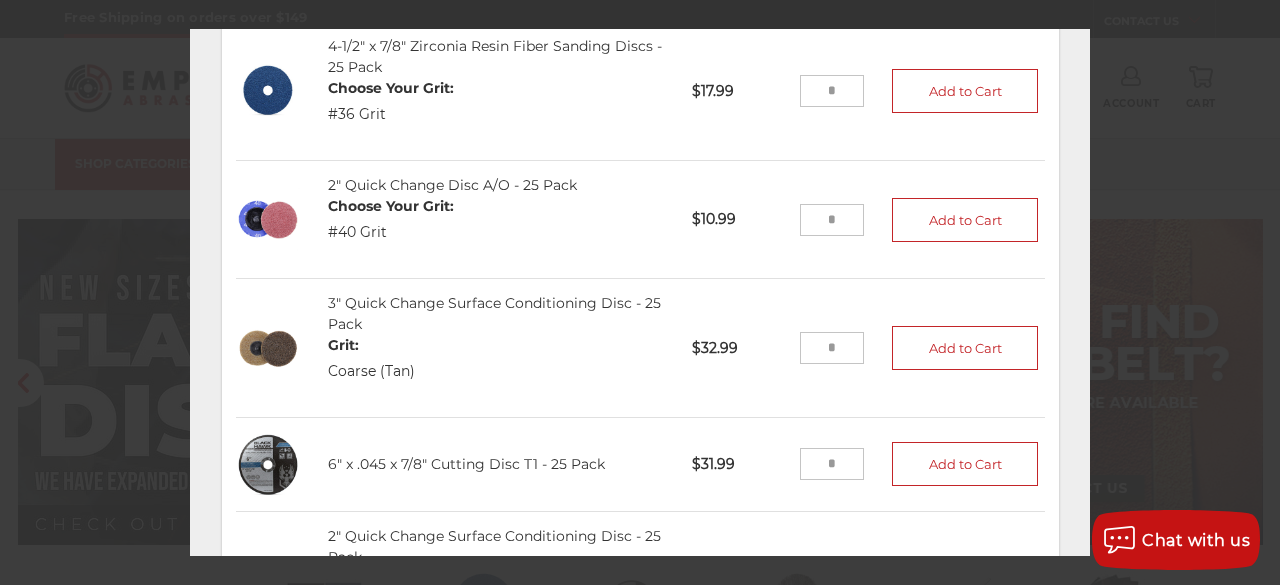 scroll, scrollTop: 2097, scrollLeft: 0, axis: vertical 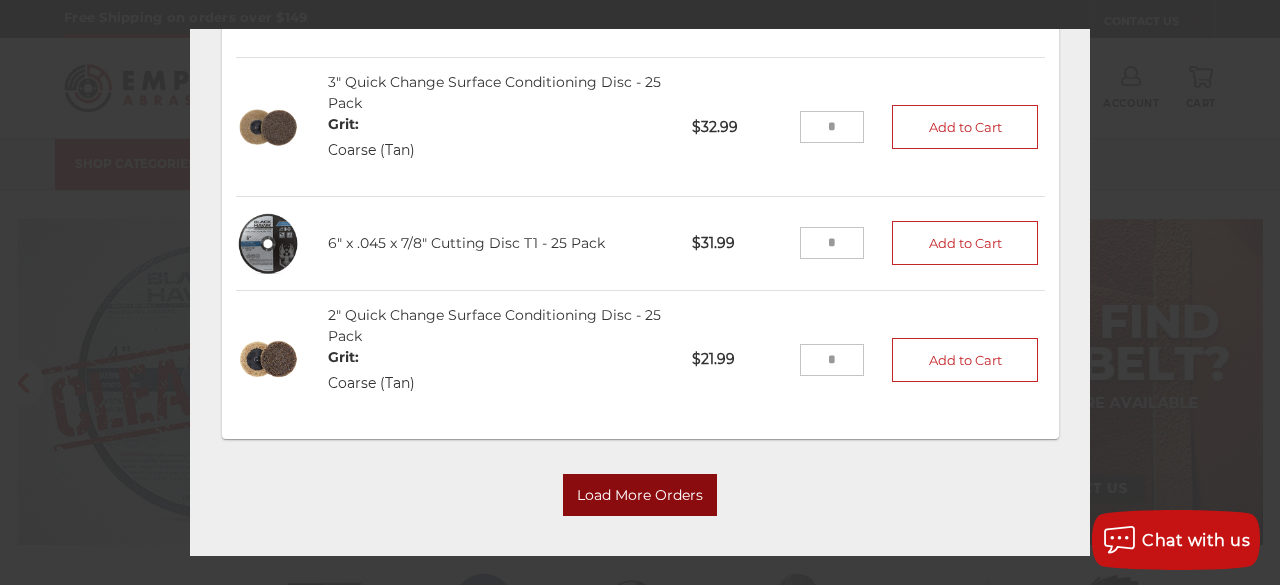 click on "Load More Orders" at bounding box center (640, 495) 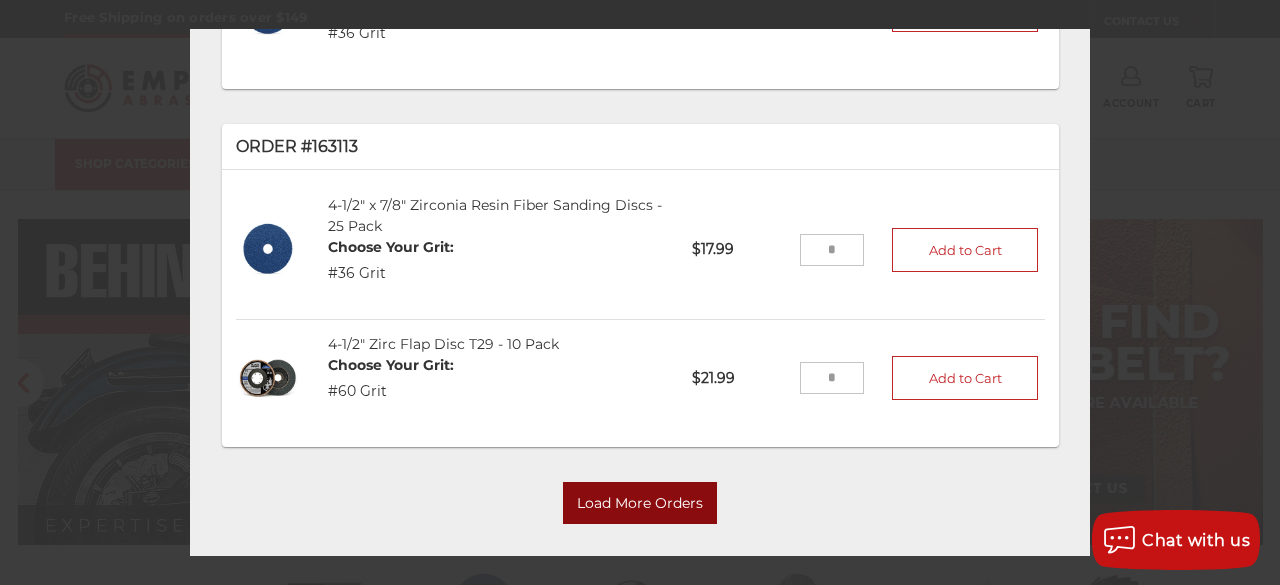 scroll, scrollTop: 2914, scrollLeft: 0, axis: vertical 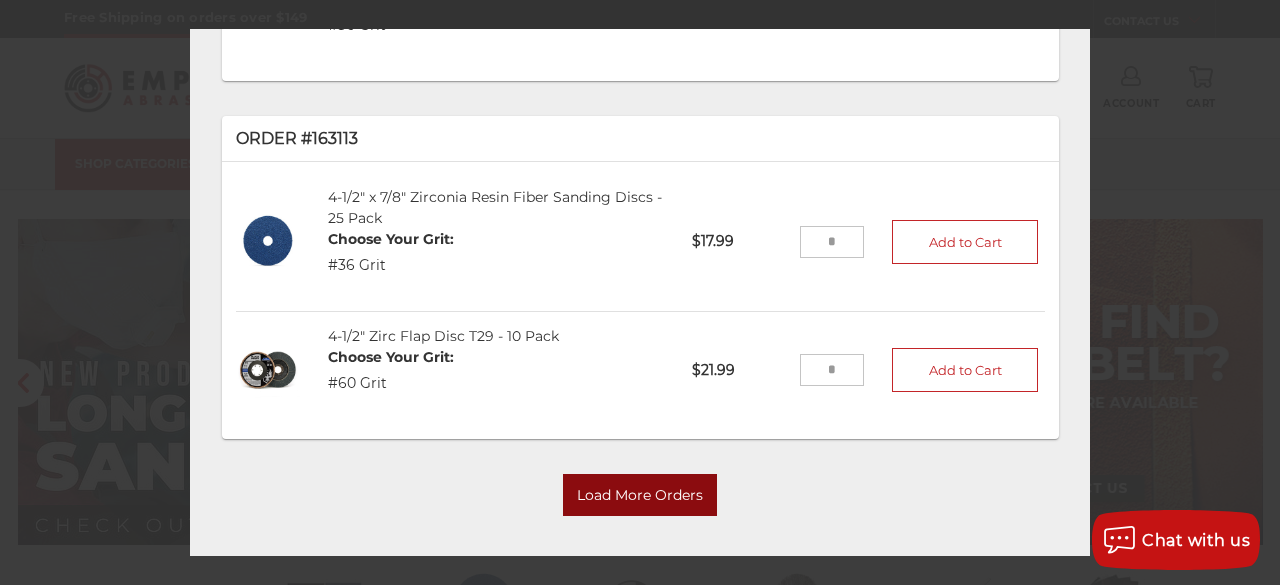 click on "Load More Orders" at bounding box center (640, 495) 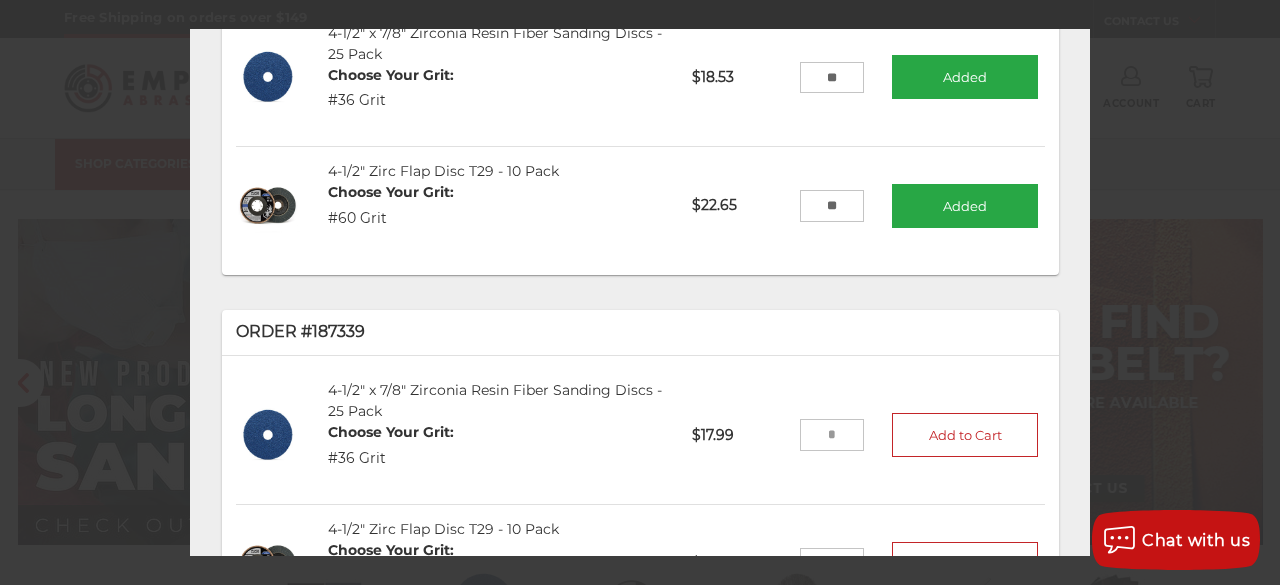 scroll, scrollTop: 0, scrollLeft: 0, axis: both 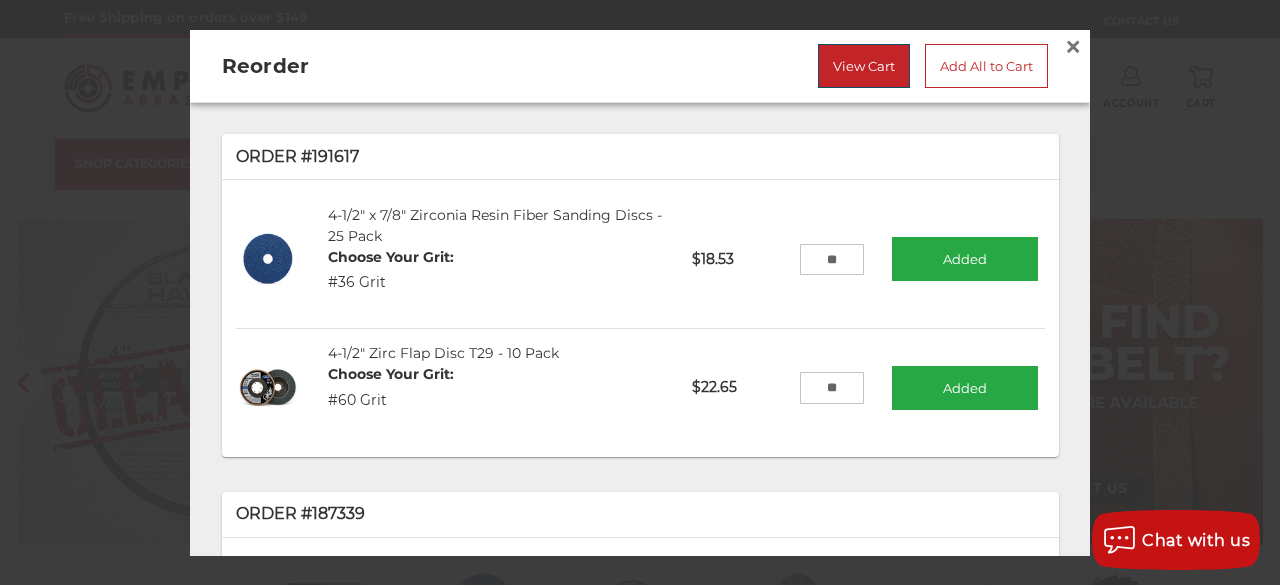 click on "View Cart" at bounding box center [864, 65] 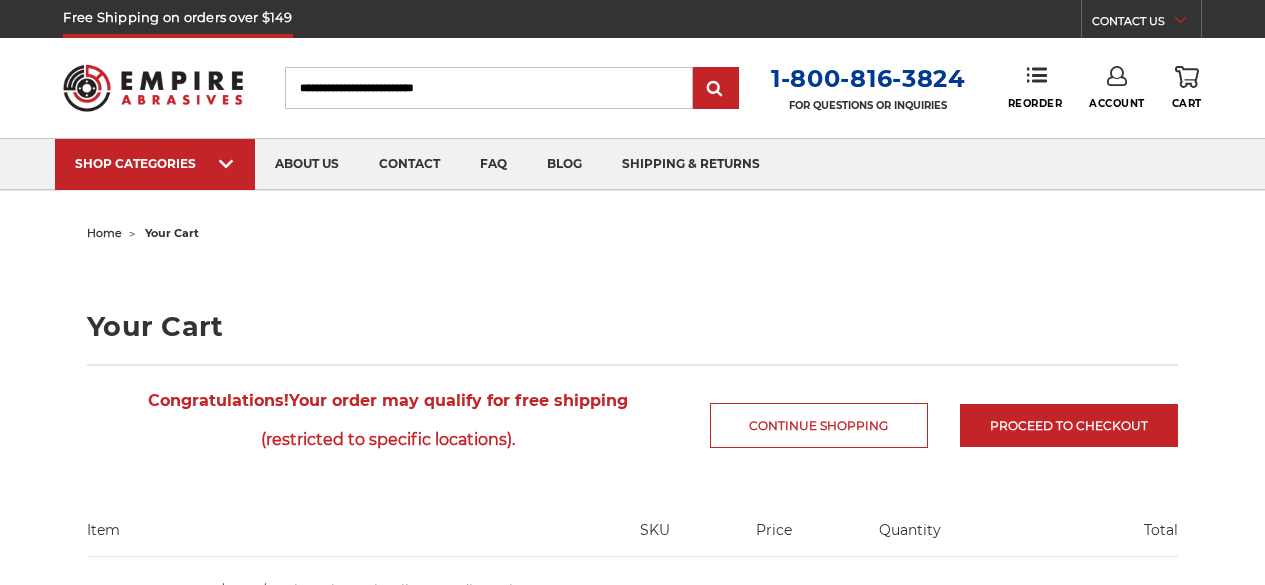 scroll, scrollTop: 0, scrollLeft: 0, axis: both 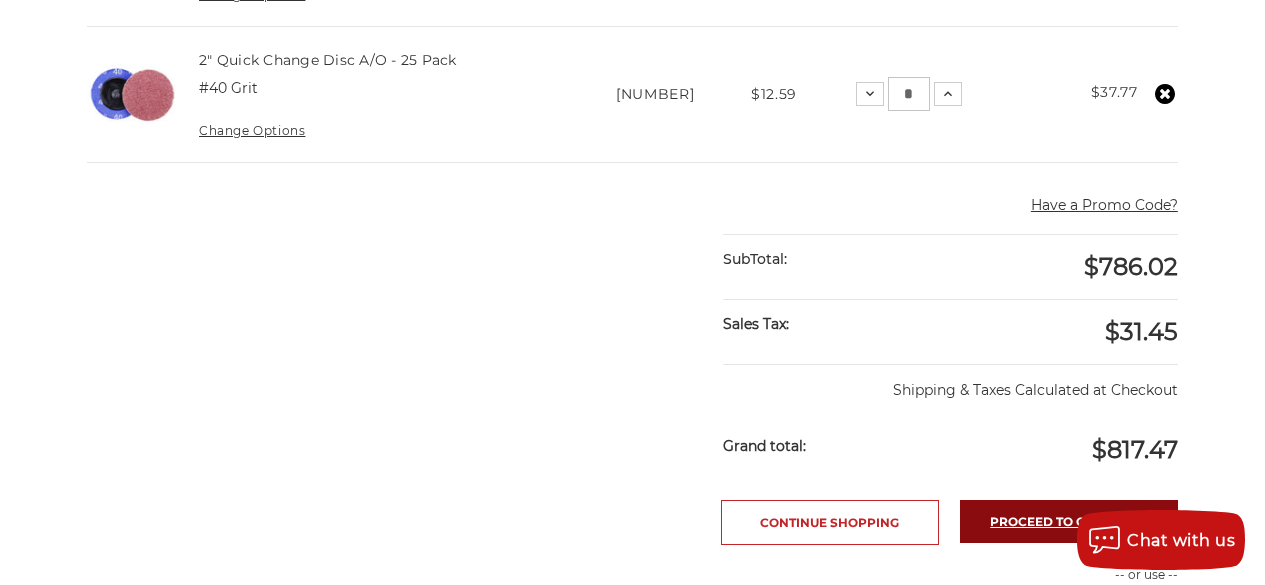 click on "Proceed to checkout" at bounding box center [1069, 521] 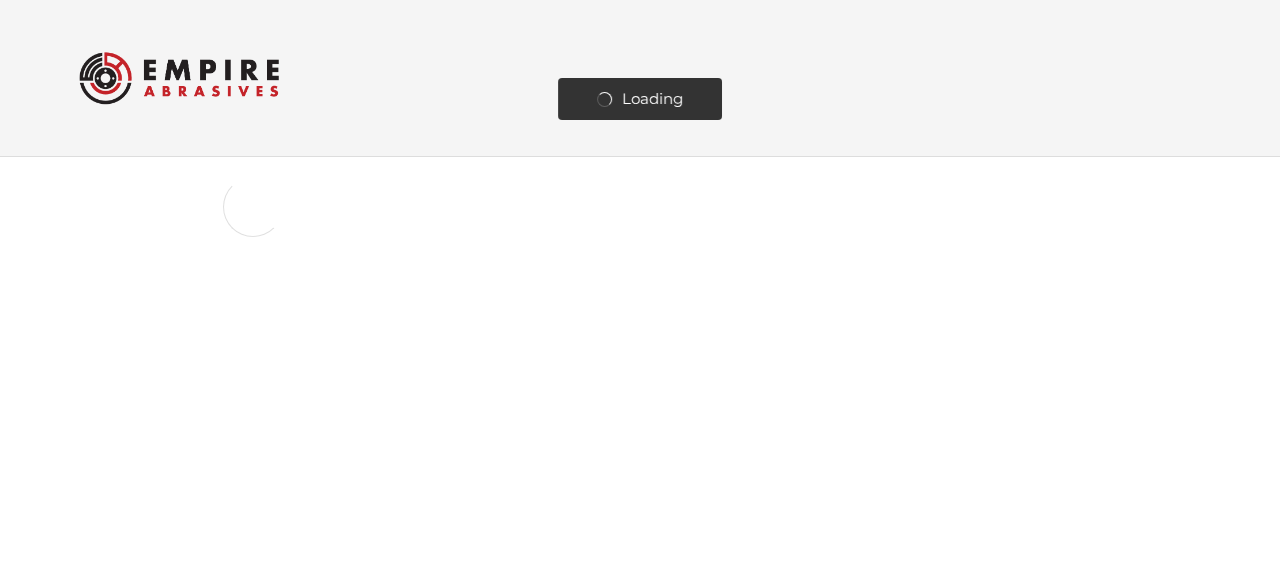 scroll, scrollTop: 0, scrollLeft: 0, axis: both 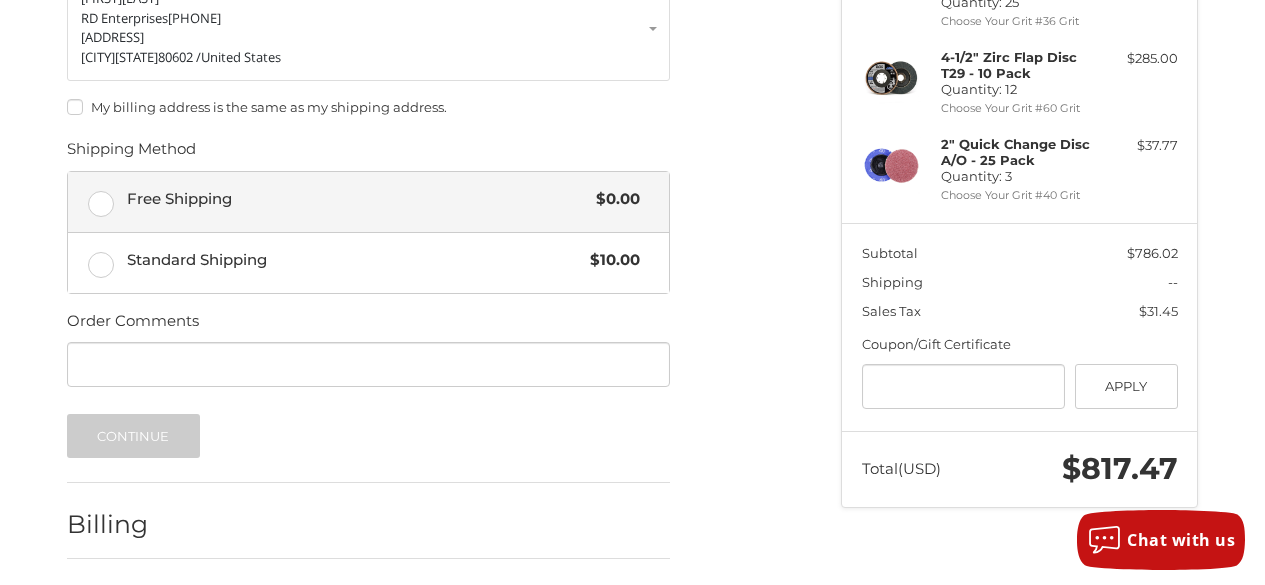 click on "Free Shipping $0.00" at bounding box center [368, 202] 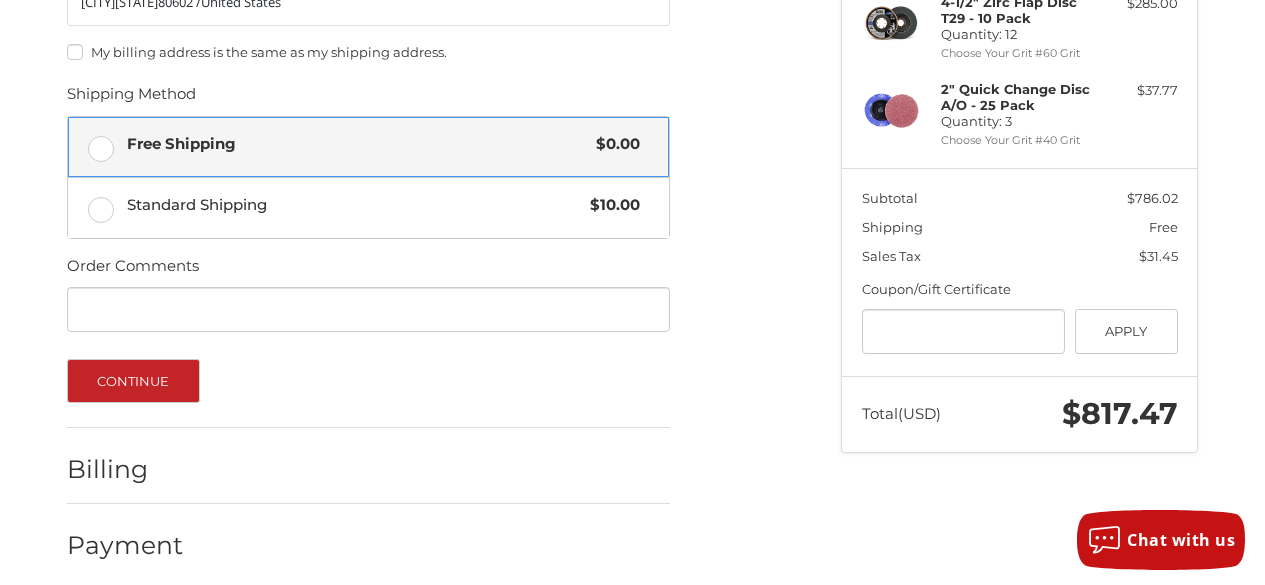 scroll, scrollTop: 437, scrollLeft: 0, axis: vertical 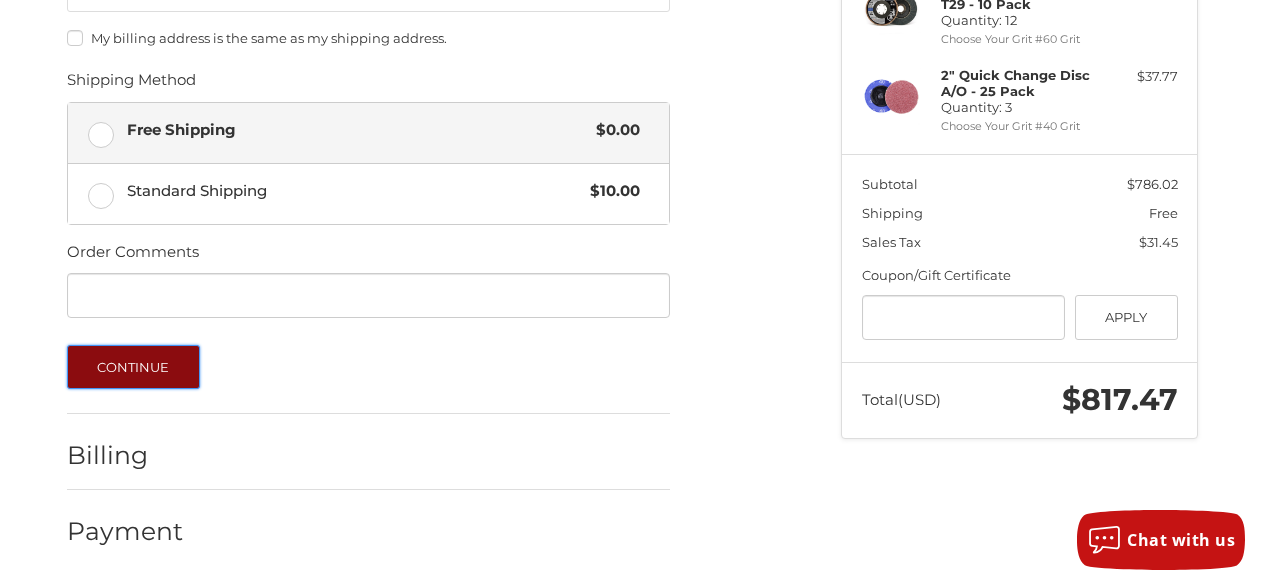 click on "Continue" at bounding box center (133, 367) 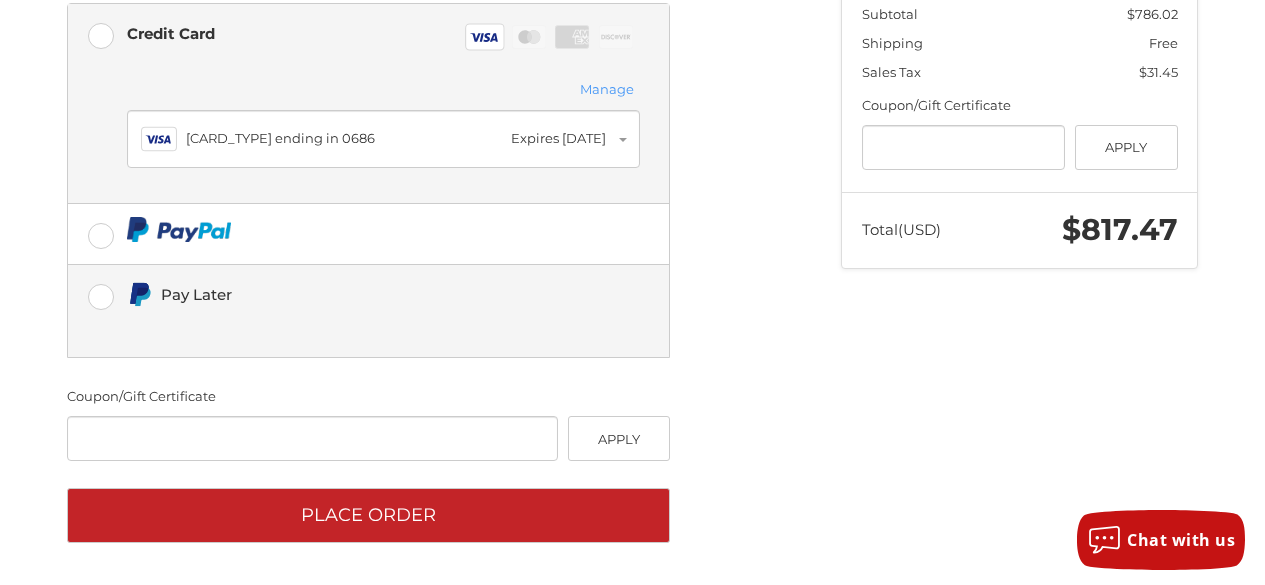 scroll, scrollTop: 607, scrollLeft: 0, axis: vertical 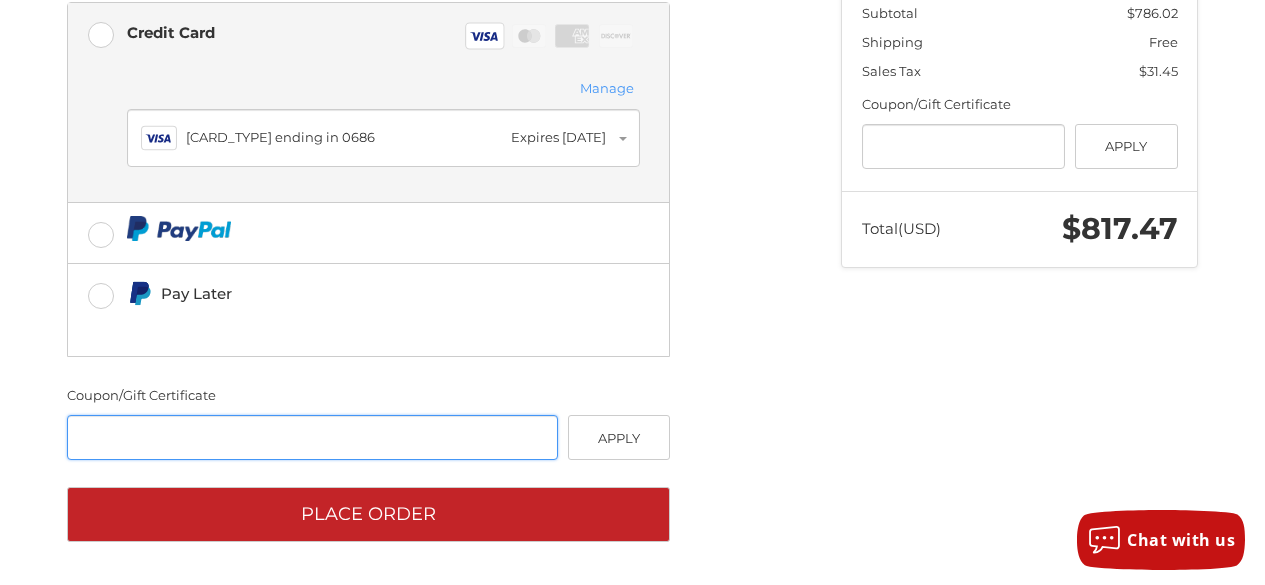 click at bounding box center (312, 437) 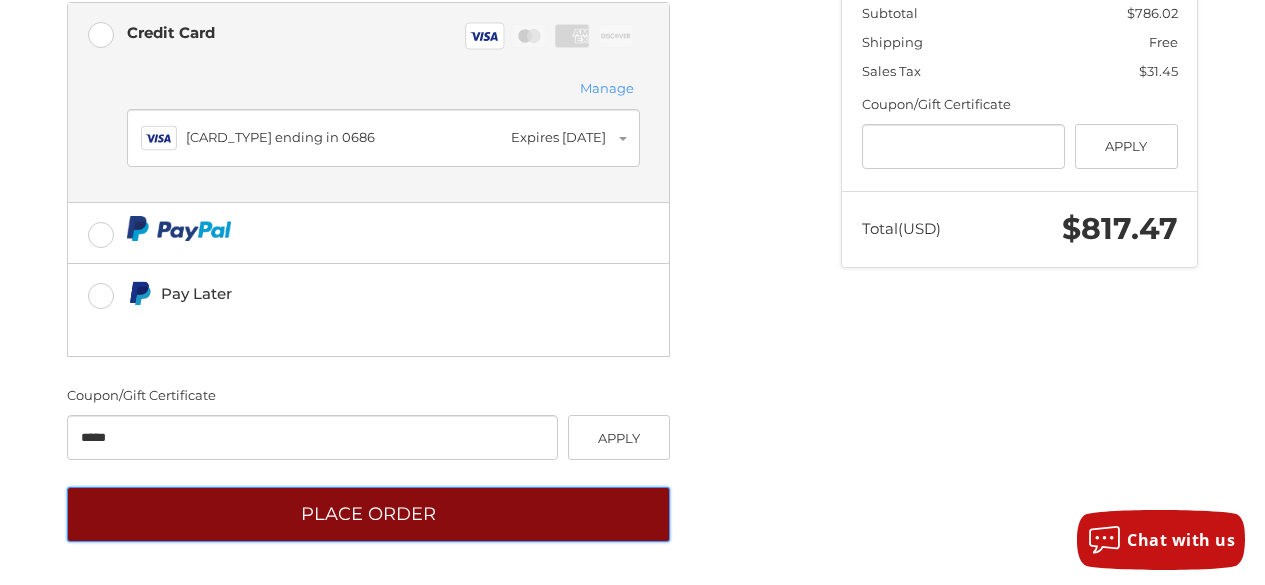 click on "Customer ray@steelndreams.com Sign Out Shipping Ray  Brown RD Enterprises  303-594-5858 10850 E 153rd Dr  Brighton,  Colorado,  80602 /  United States  Free Shipping $0.00 Edit Billing Ray  Brown RD Enterprises  303-594-5858 10850 E 153rd Dr  Brighton,  Colorado,  80602 /  United States  Edit Payment Payment Methods Credit Card Credit Card Visa Master Amex Discover Stored credit cards Manage Visa Visa ending in 0686 Expires 01/2028 Payment Storage Options Pay Later Redeemable Payments Coupon/Gift Certificate Gift Certificate or Coupon Code ***** Apply Place Order" at bounding box center [439, 58] 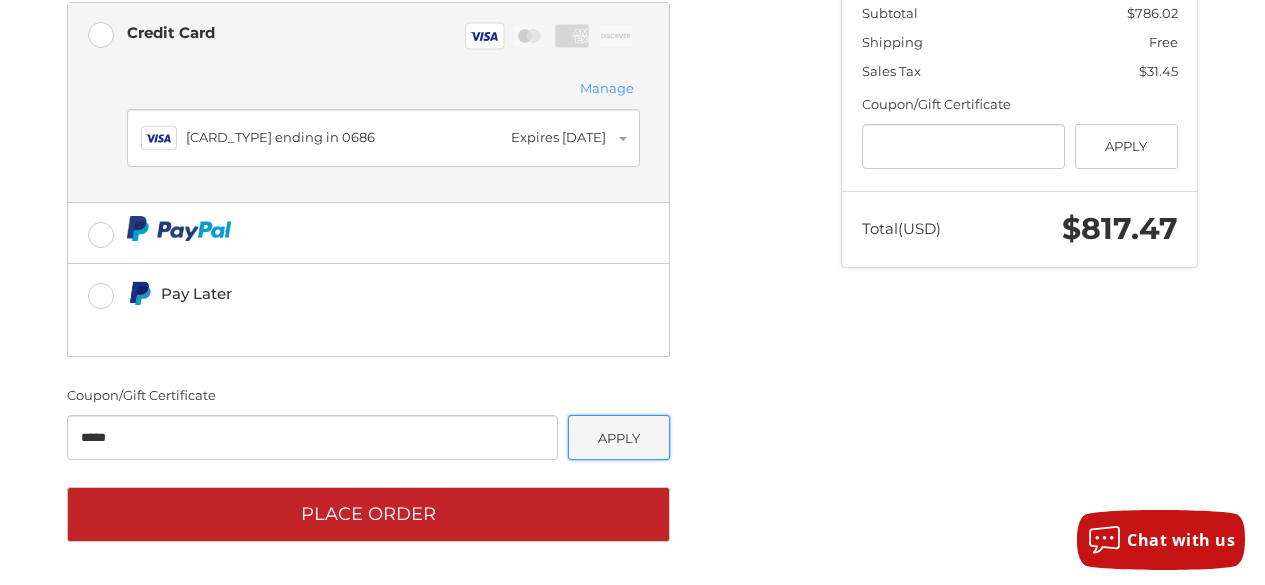 click on "Apply" at bounding box center [619, 437] 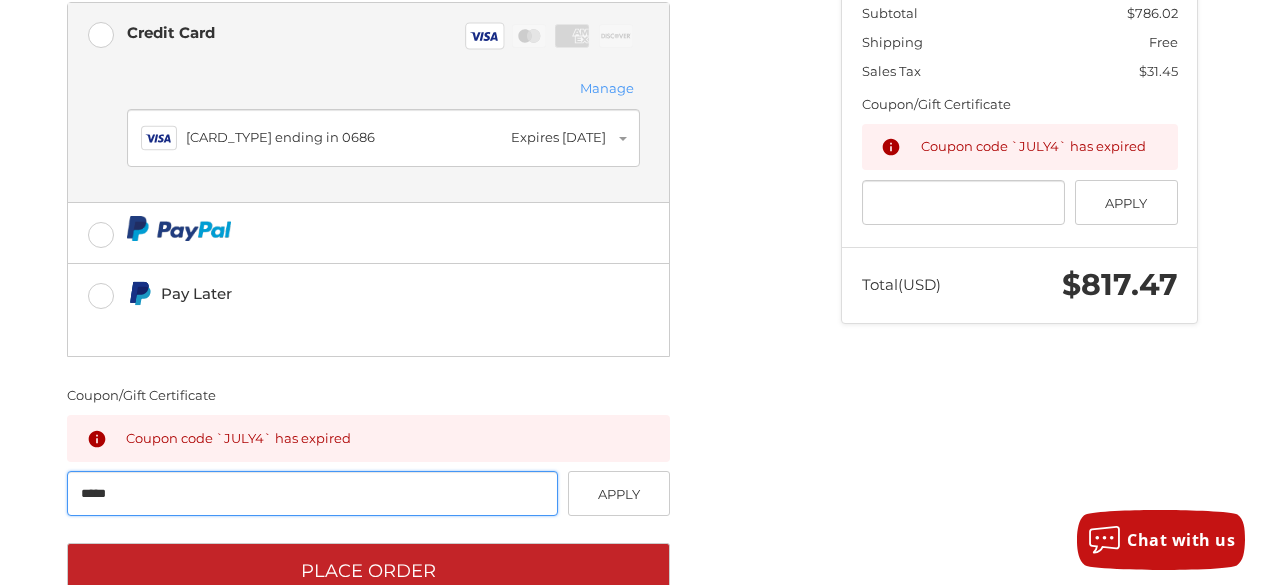 click on "*****" at bounding box center [312, 493] 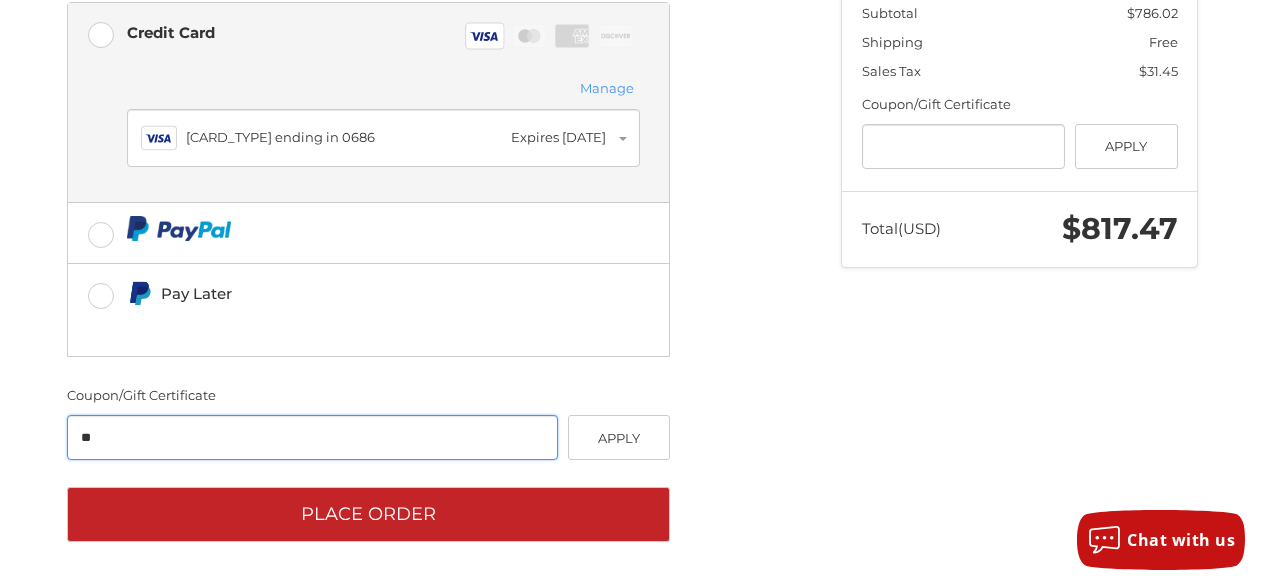 type on "*" 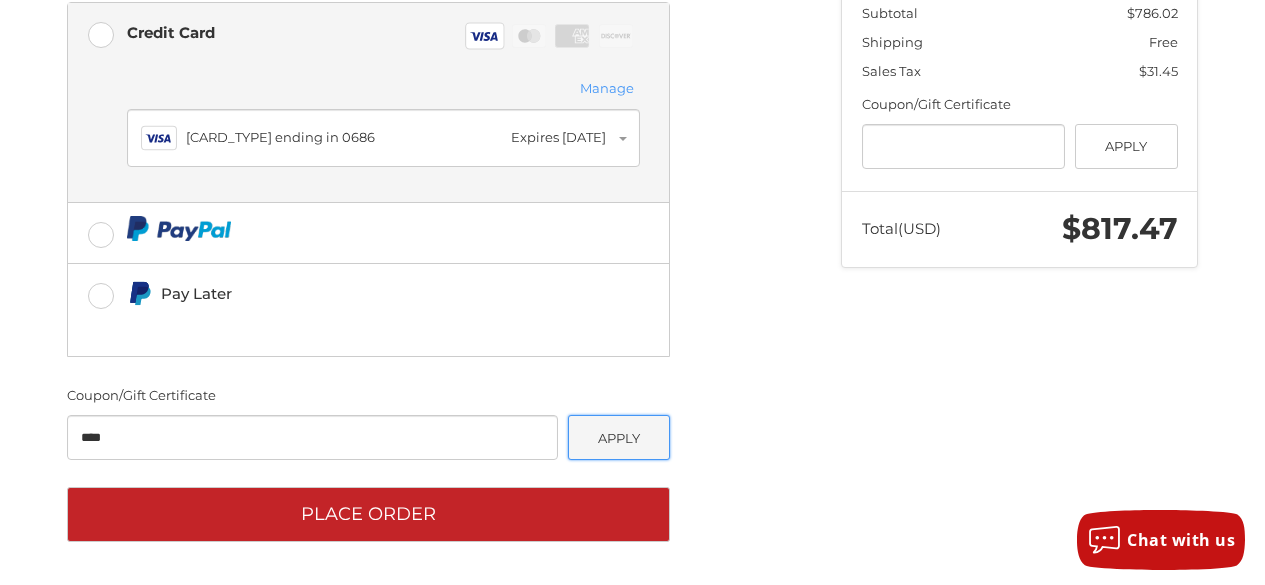 click on "Apply" at bounding box center [619, 437] 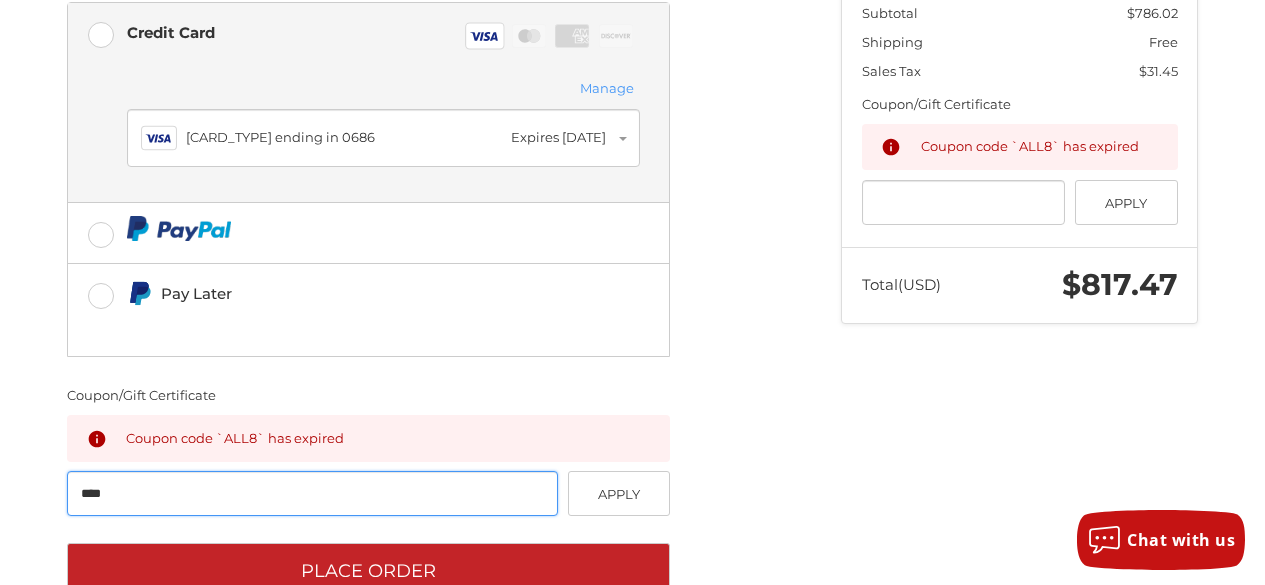 click on "****" at bounding box center [312, 493] 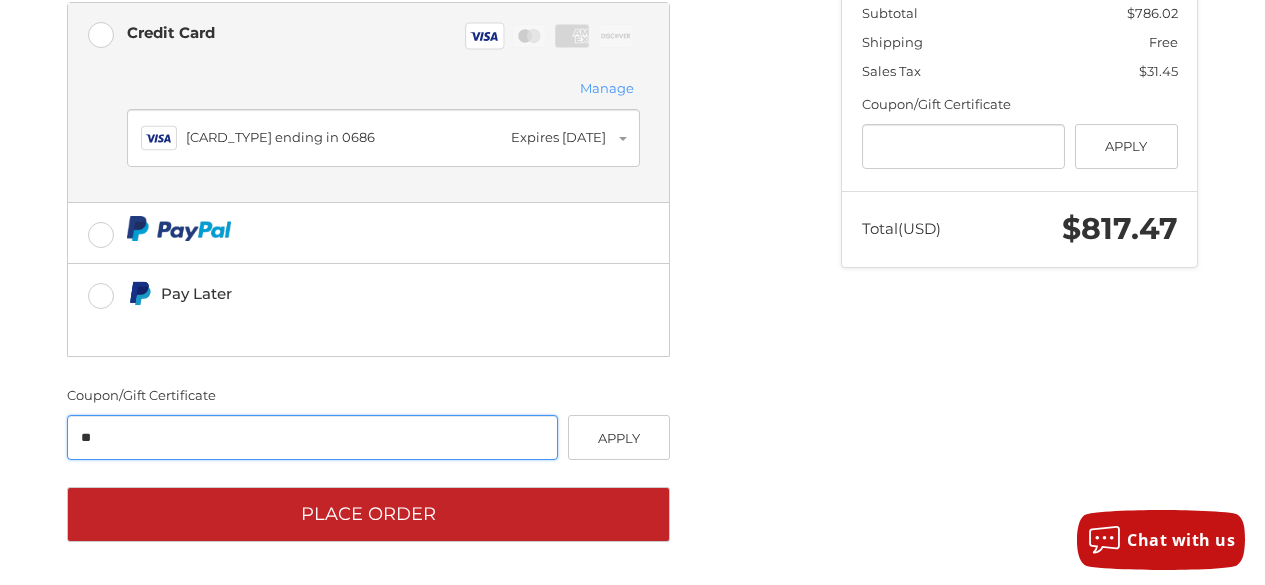 type on "*" 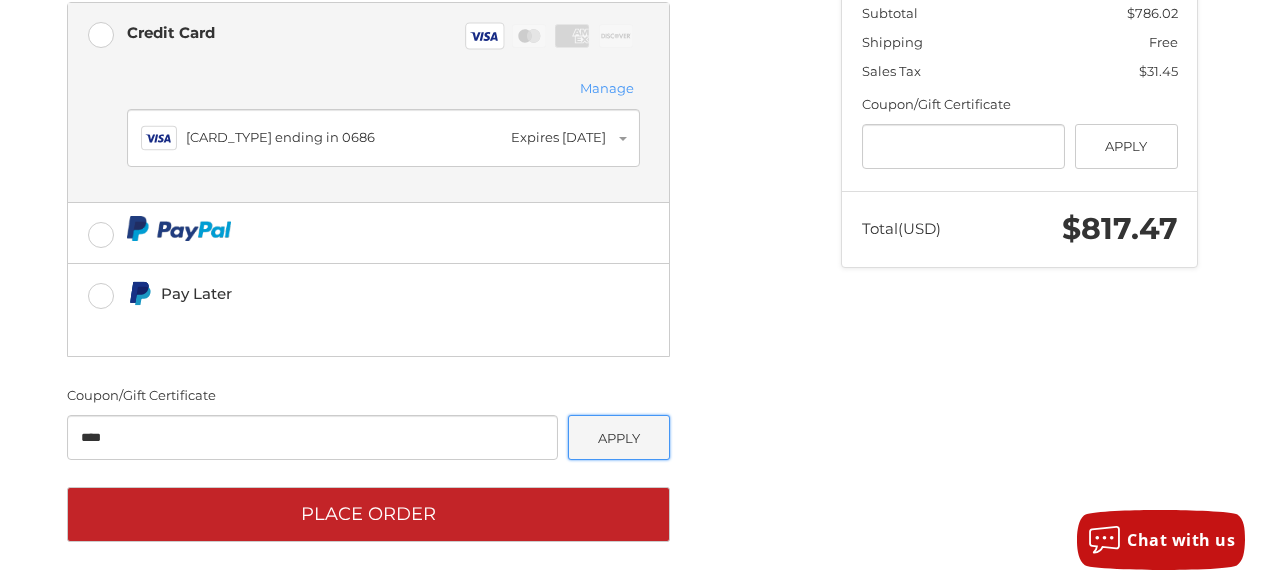 click on "Apply" at bounding box center [619, 437] 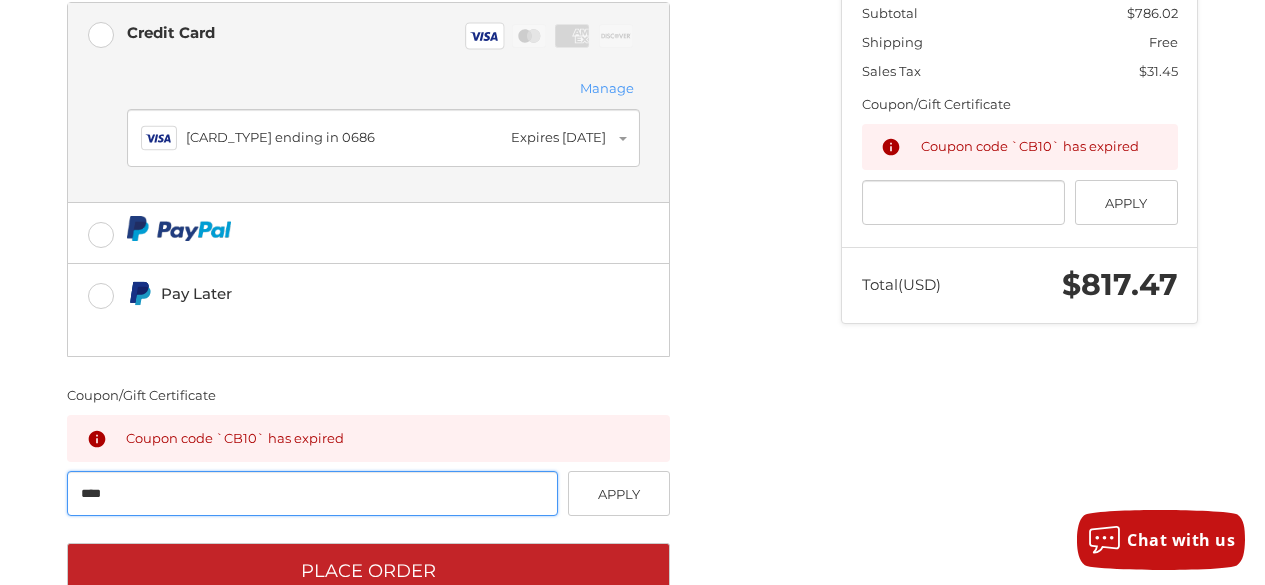 click on "****" at bounding box center [312, 493] 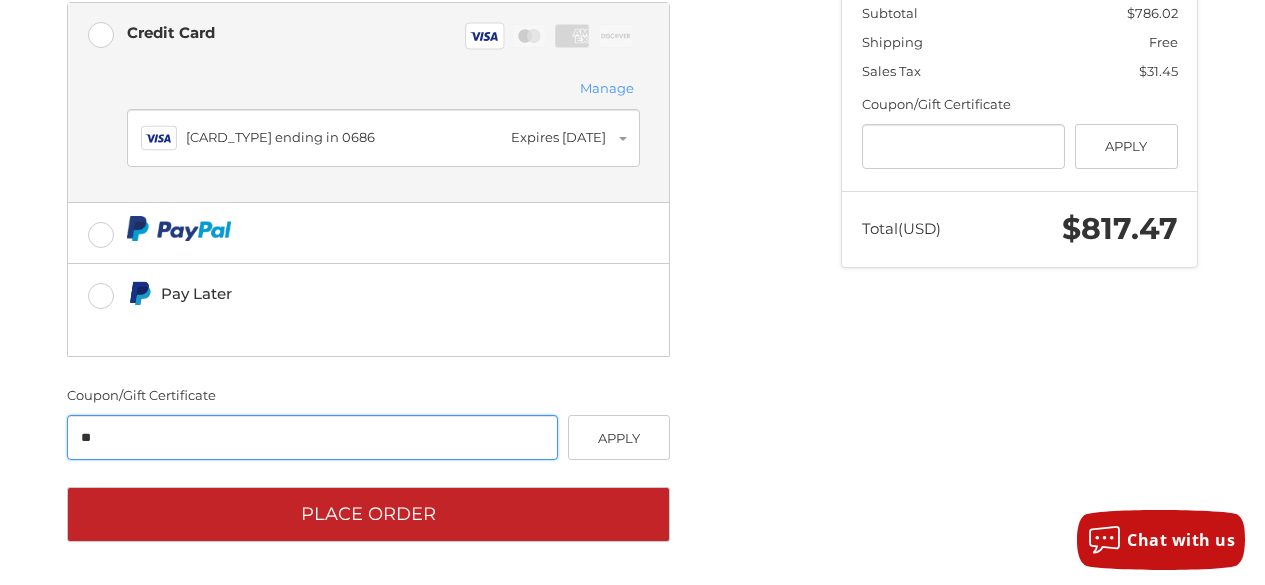 type on "*" 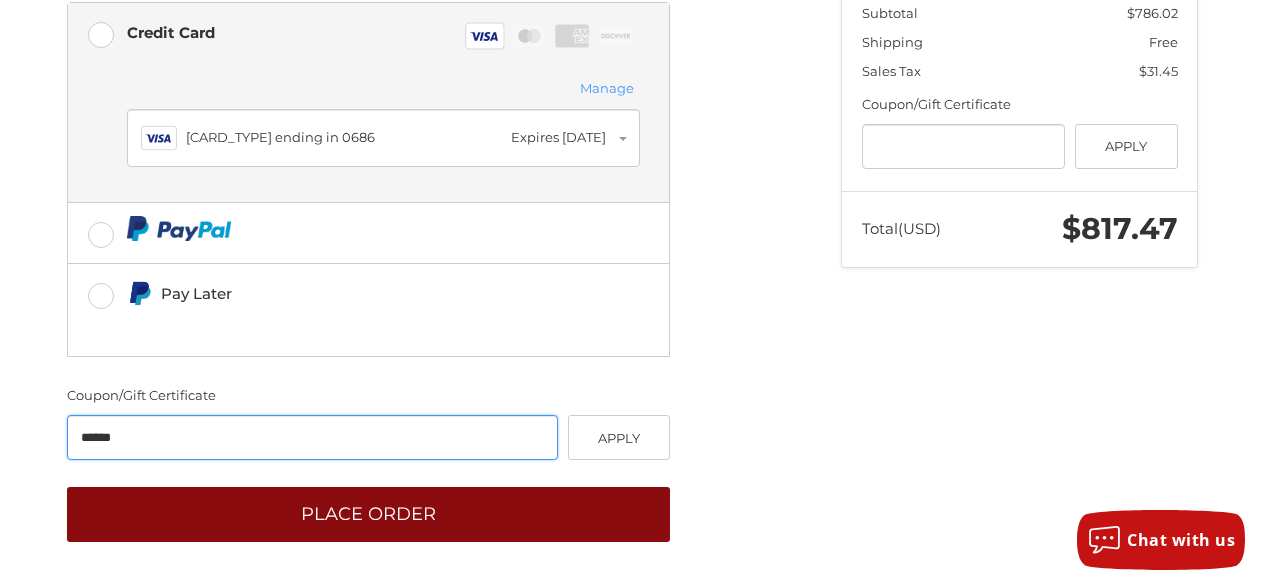 type on "******" 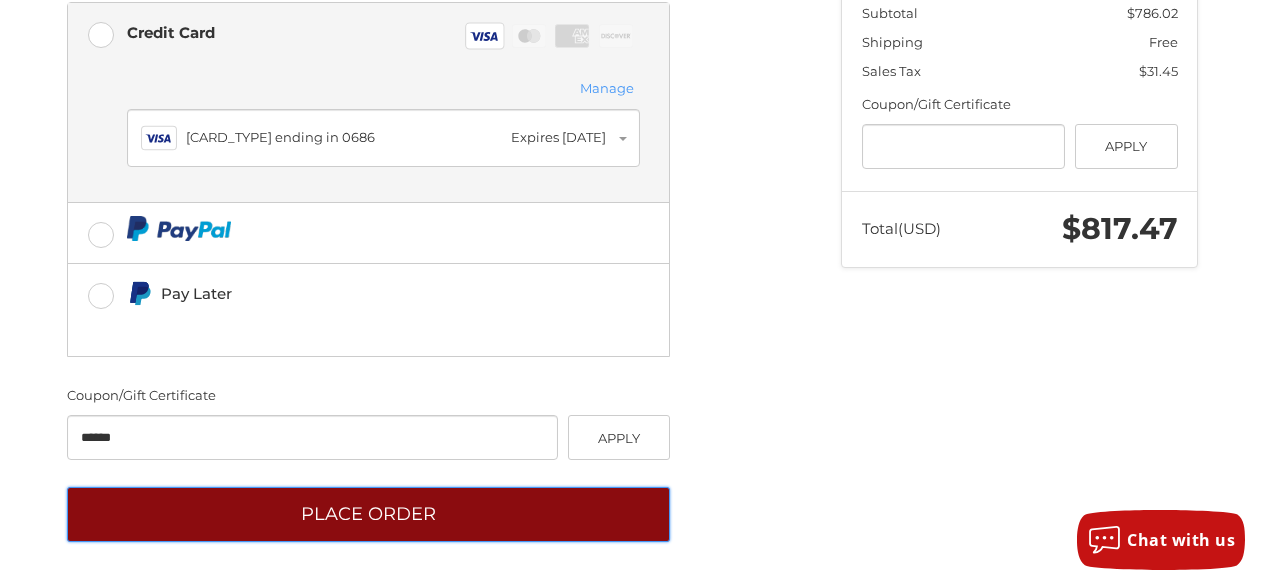 click on "Place Order" at bounding box center [368, 514] 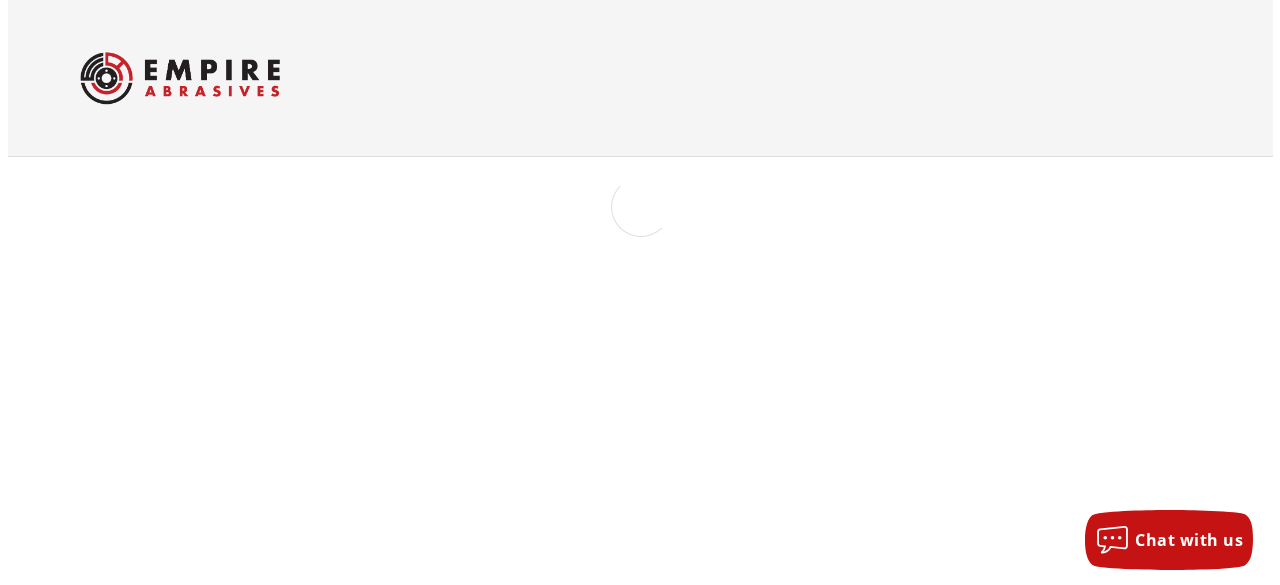 scroll, scrollTop: 0, scrollLeft: 0, axis: both 